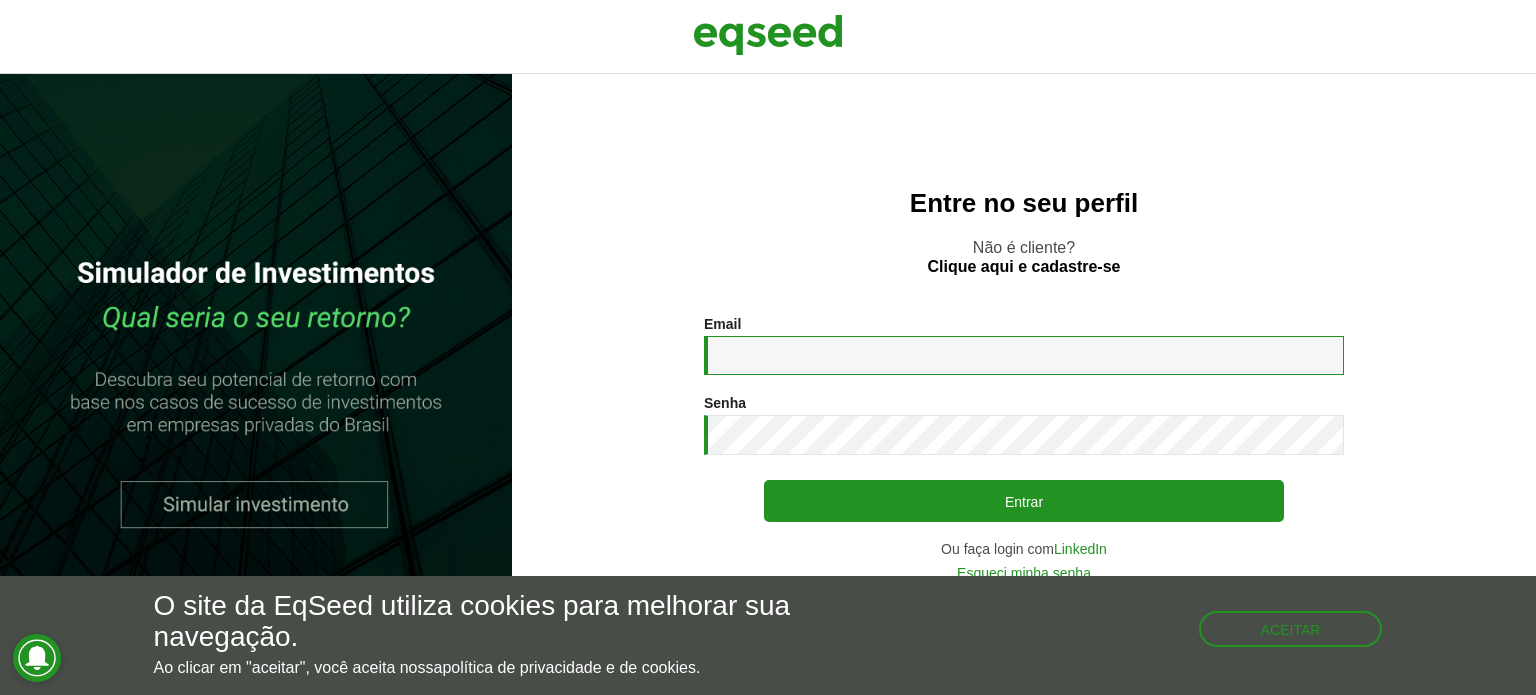 scroll, scrollTop: 0, scrollLeft: 0, axis: both 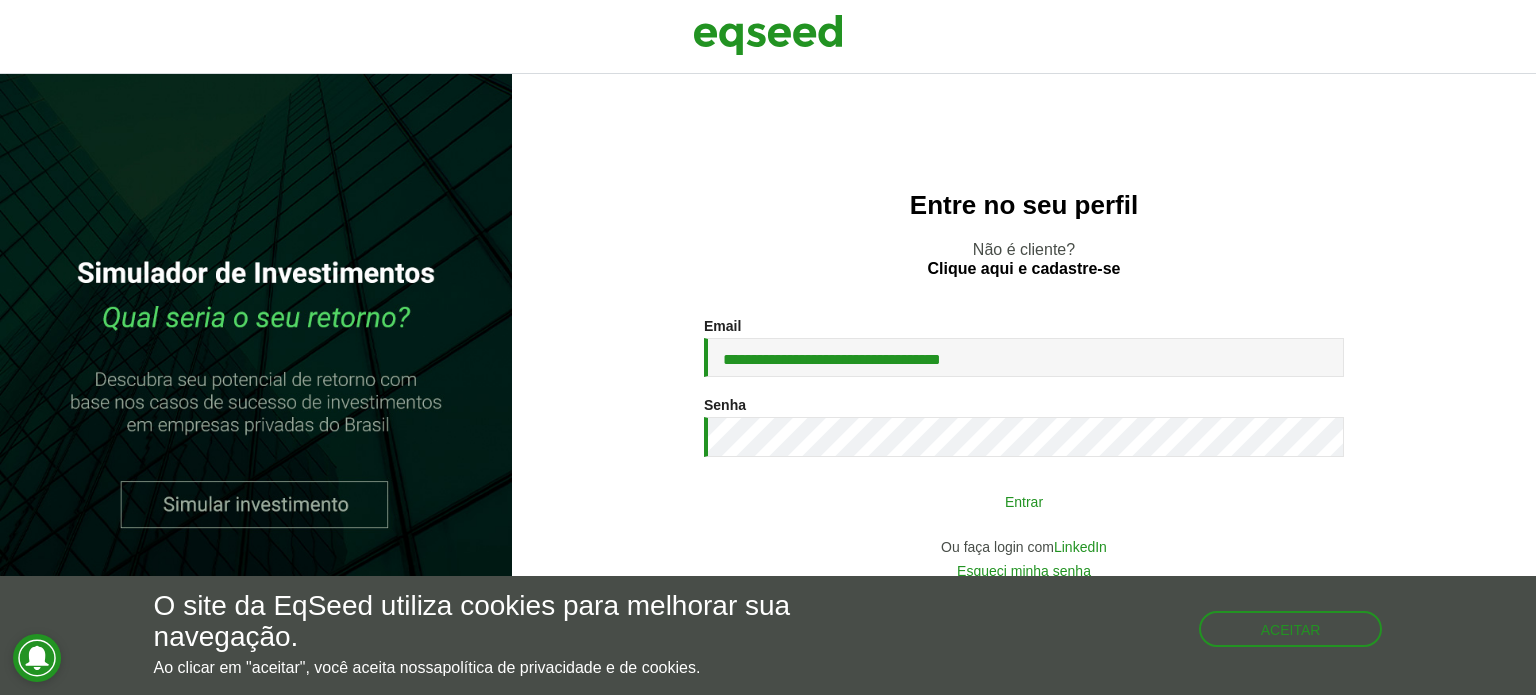 click on "Entrar" at bounding box center (1024, 501) 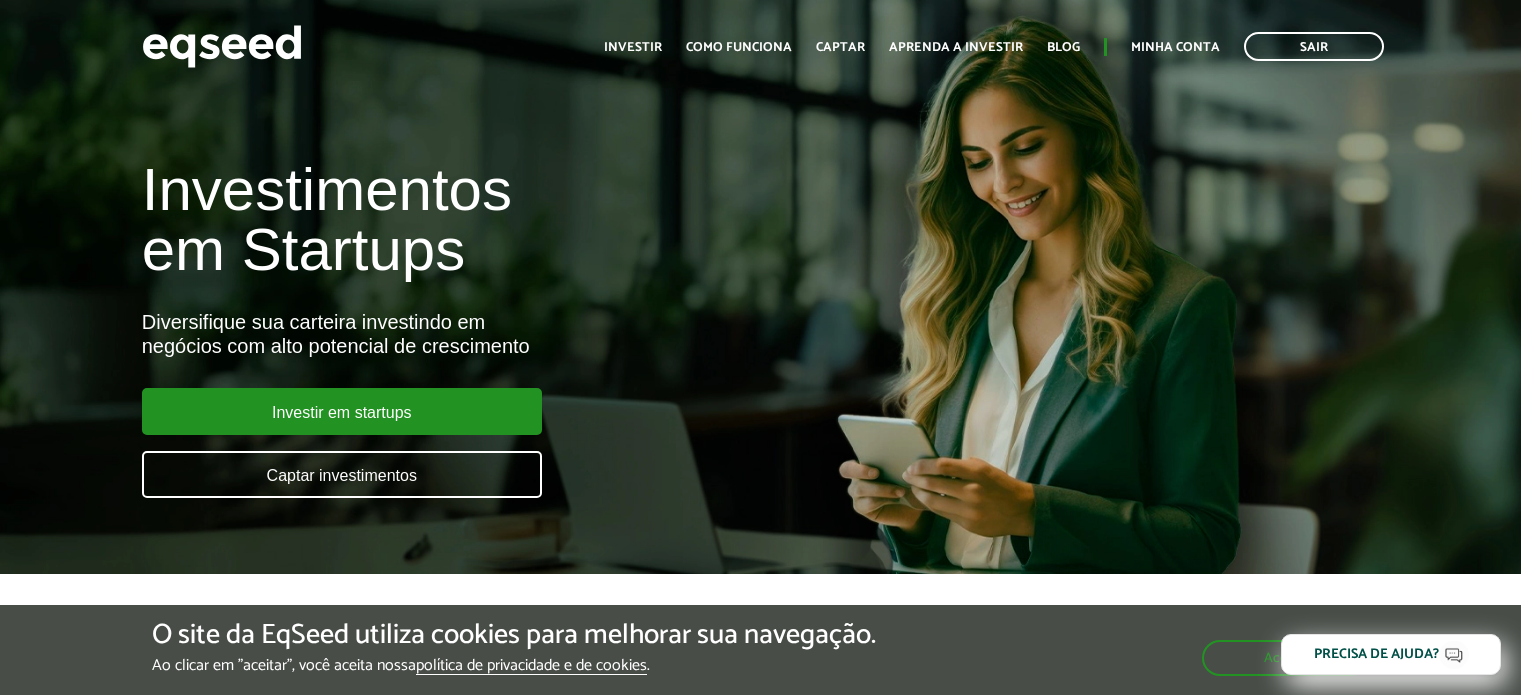 scroll, scrollTop: 0, scrollLeft: 0, axis: both 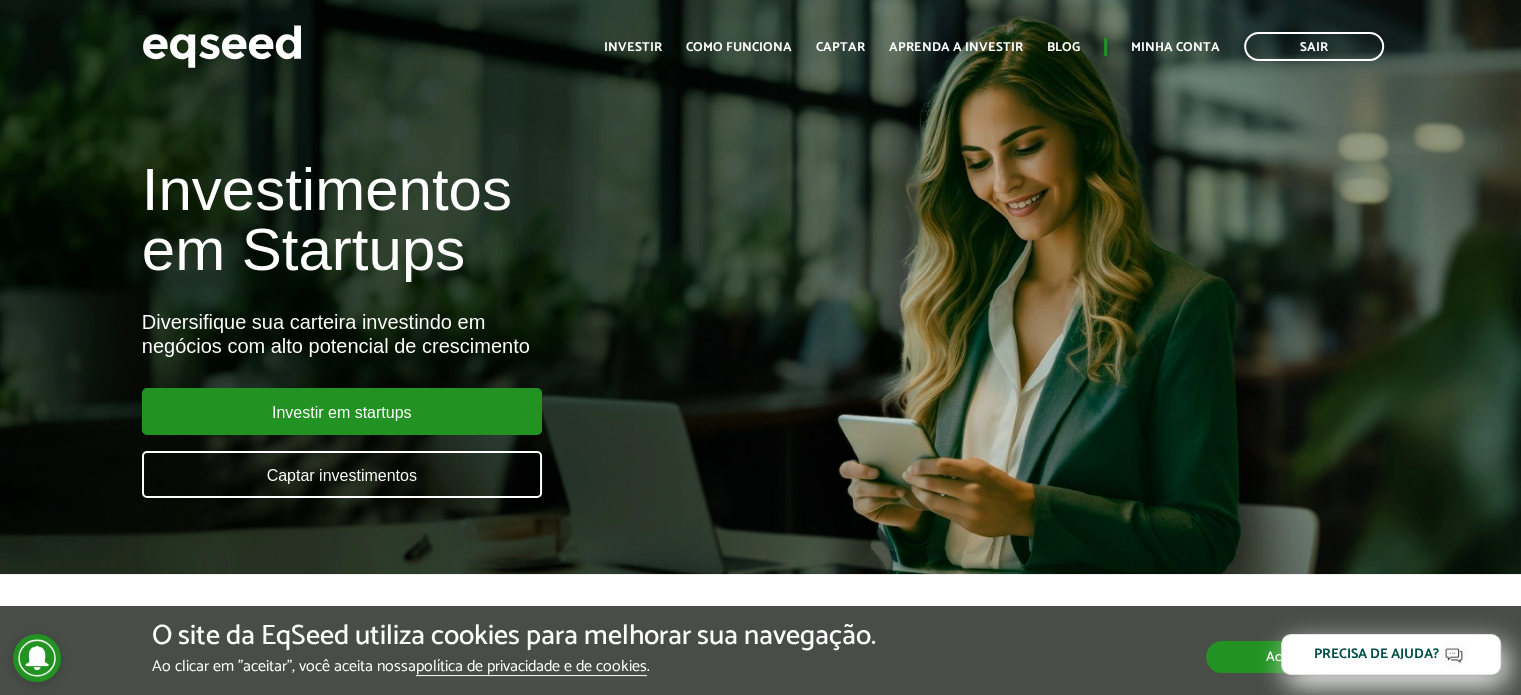 click on "Aceitar" at bounding box center (1287, 657) 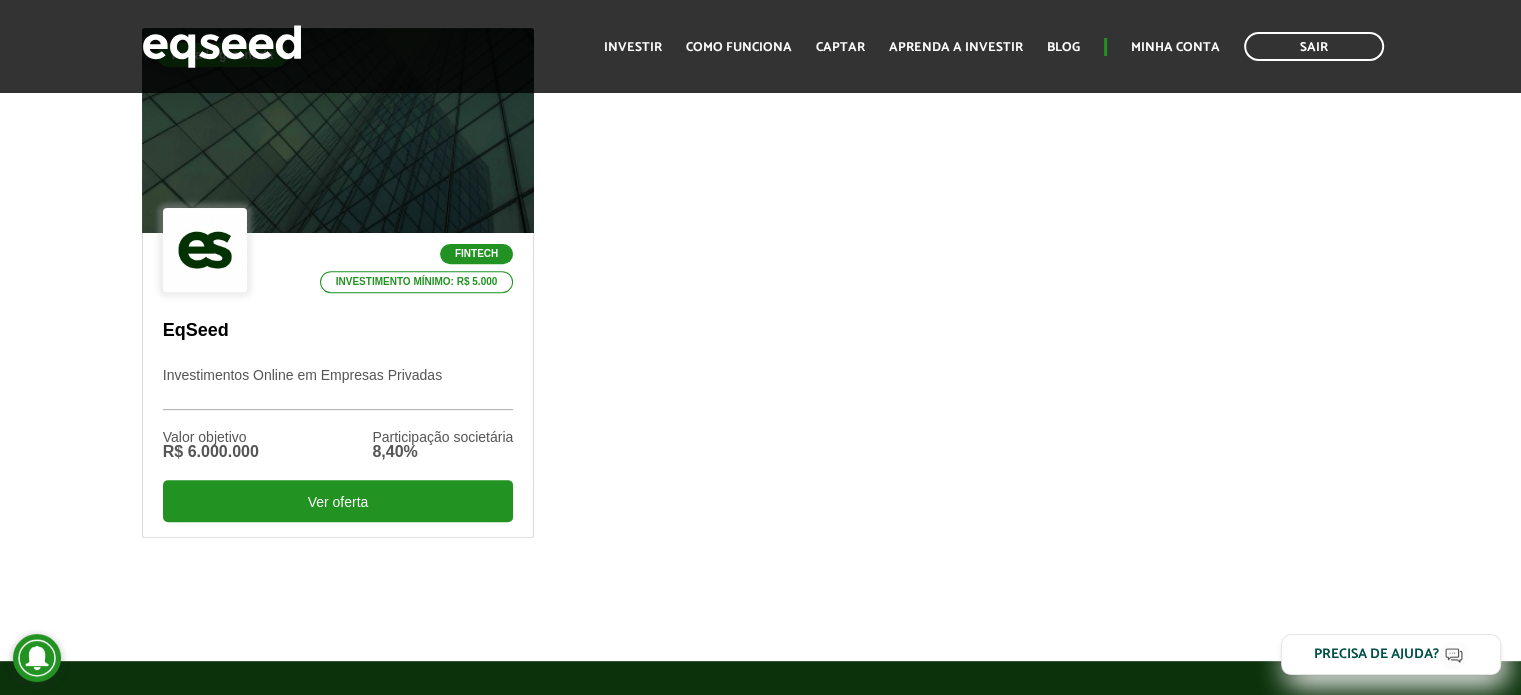 scroll, scrollTop: 714, scrollLeft: 0, axis: vertical 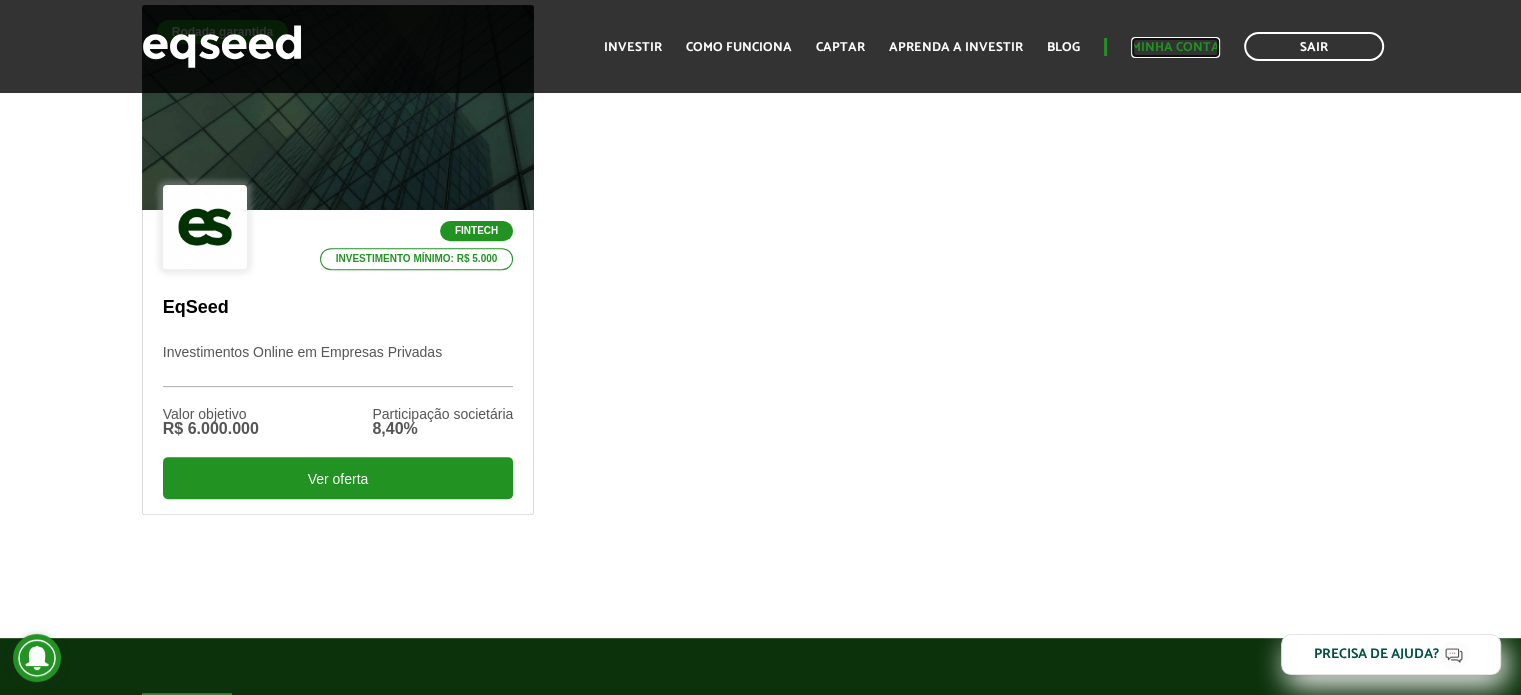 click on "Minha conta" at bounding box center [1175, 47] 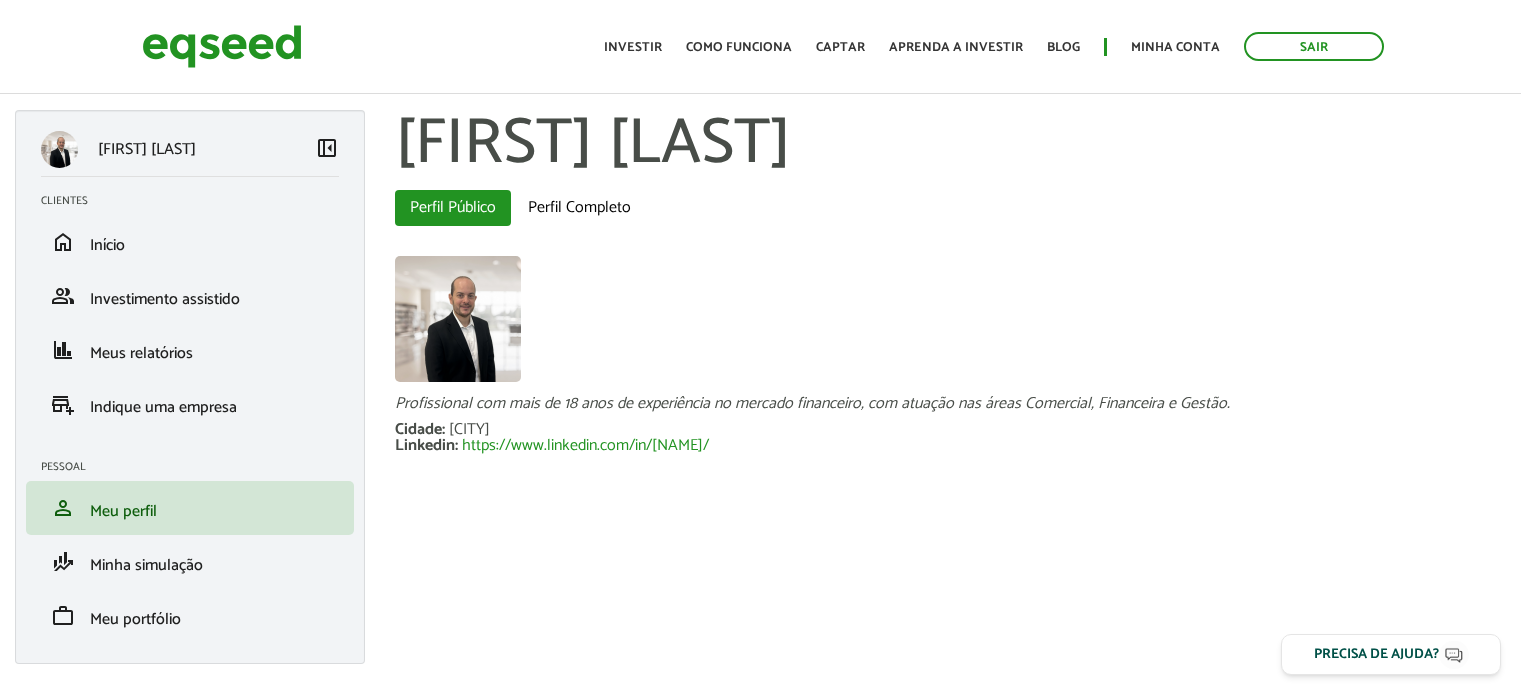 scroll, scrollTop: 0, scrollLeft: 0, axis: both 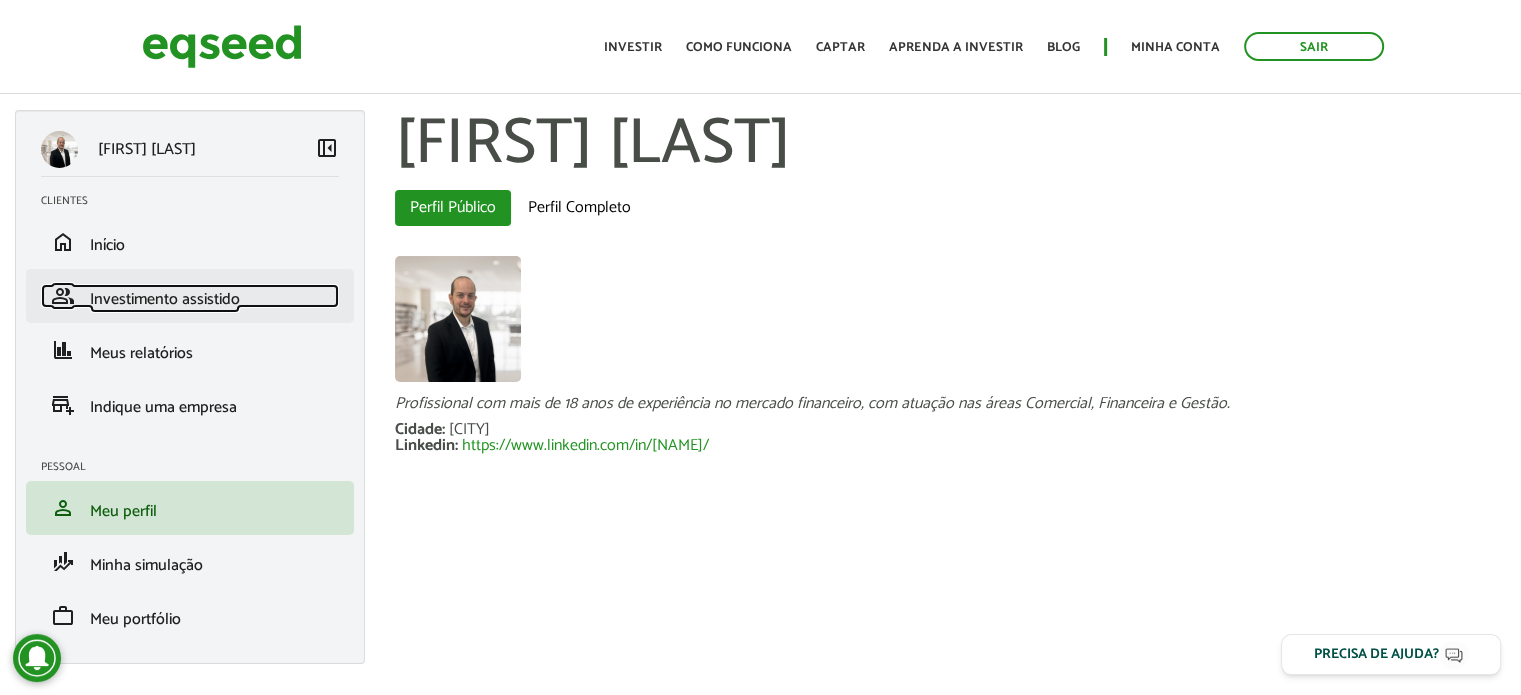 click on "Investimento assistido" at bounding box center (165, 299) 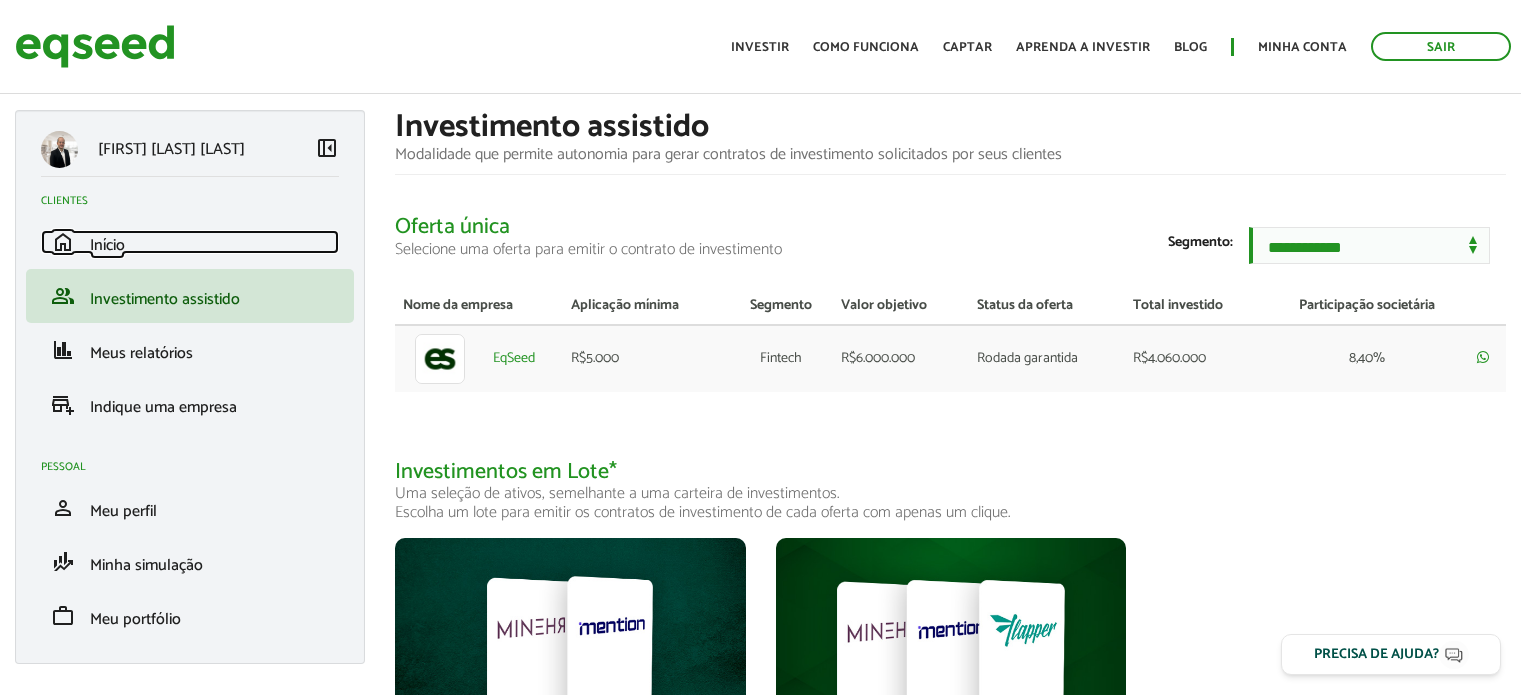 click on "Início" at bounding box center [107, 245] 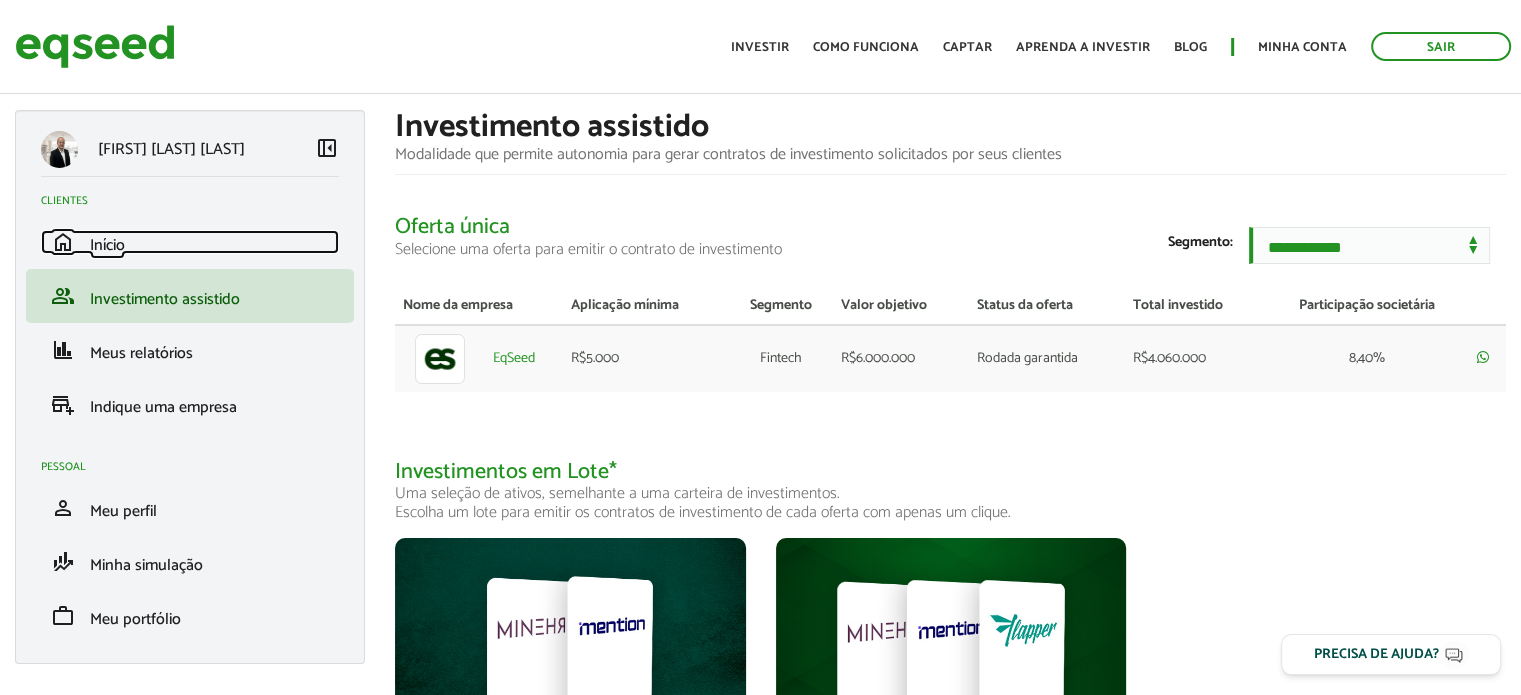 scroll, scrollTop: 0, scrollLeft: 0, axis: both 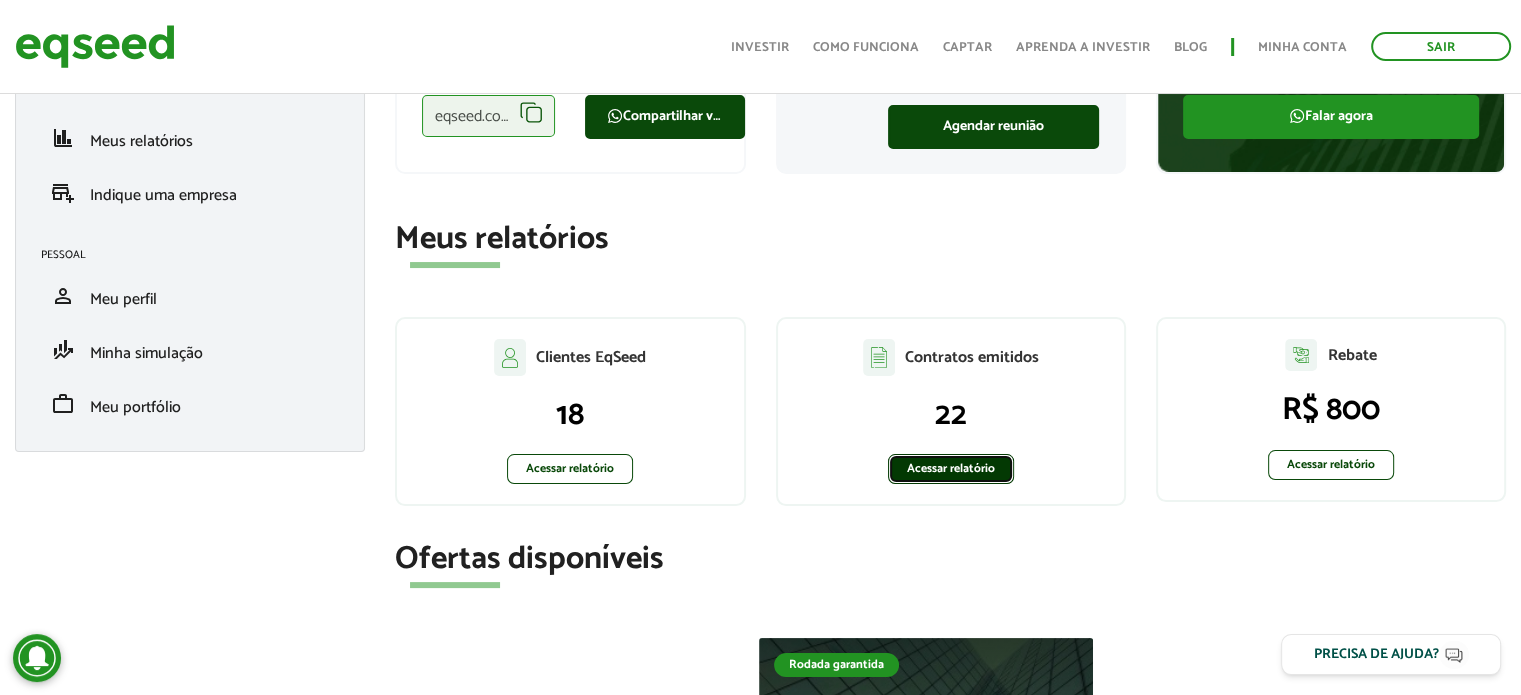 click on "Acessar relatório" at bounding box center [951, 469] 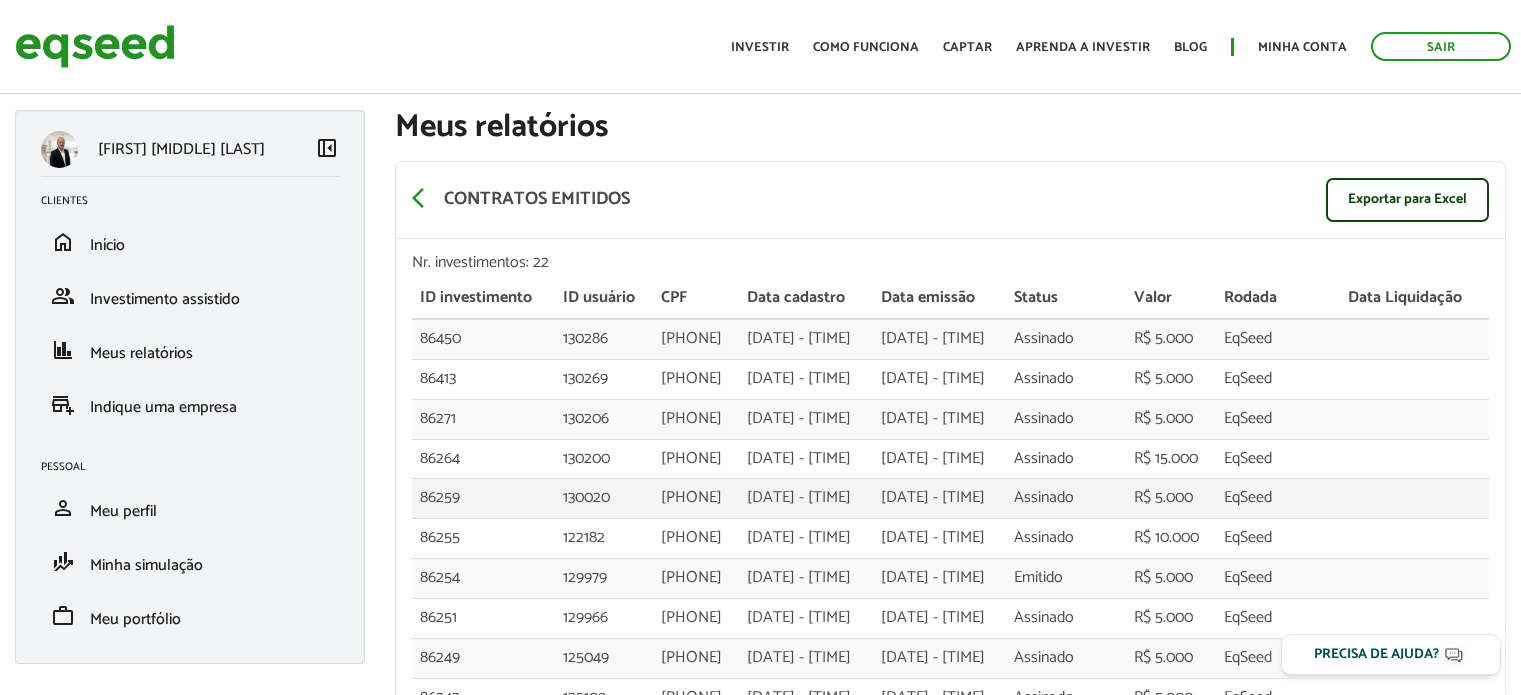 scroll, scrollTop: 0, scrollLeft: 0, axis: both 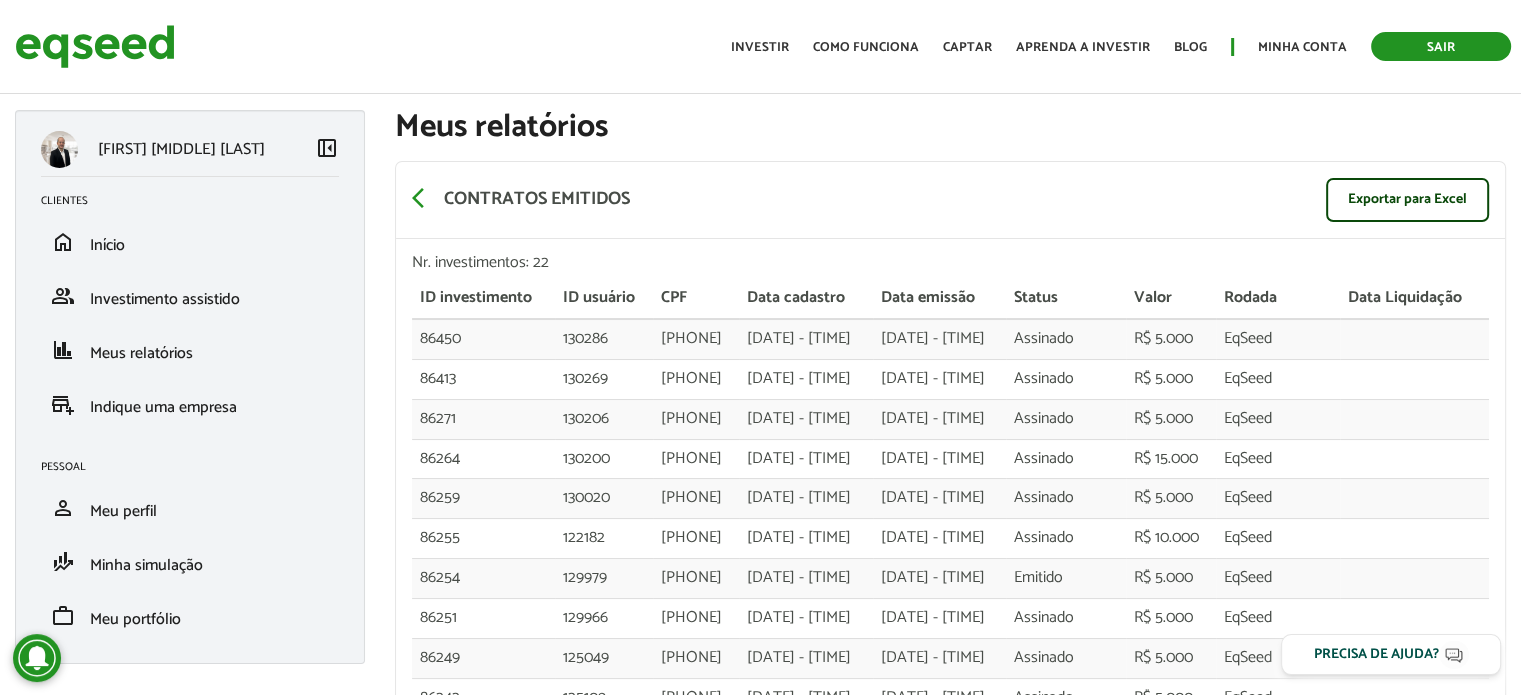 click on "Sair" at bounding box center [1441, 46] 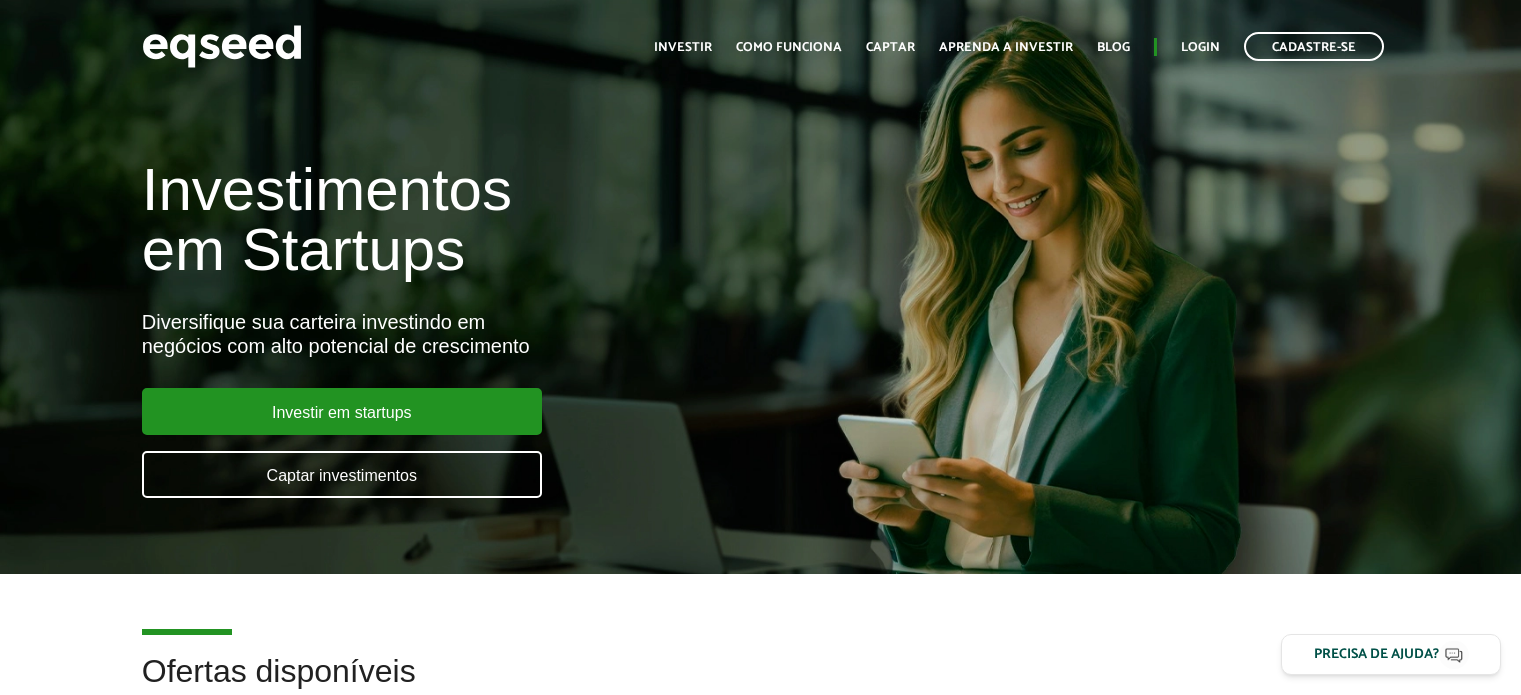 scroll, scrollTop: 0, scrollLeft: 0, axis: both 